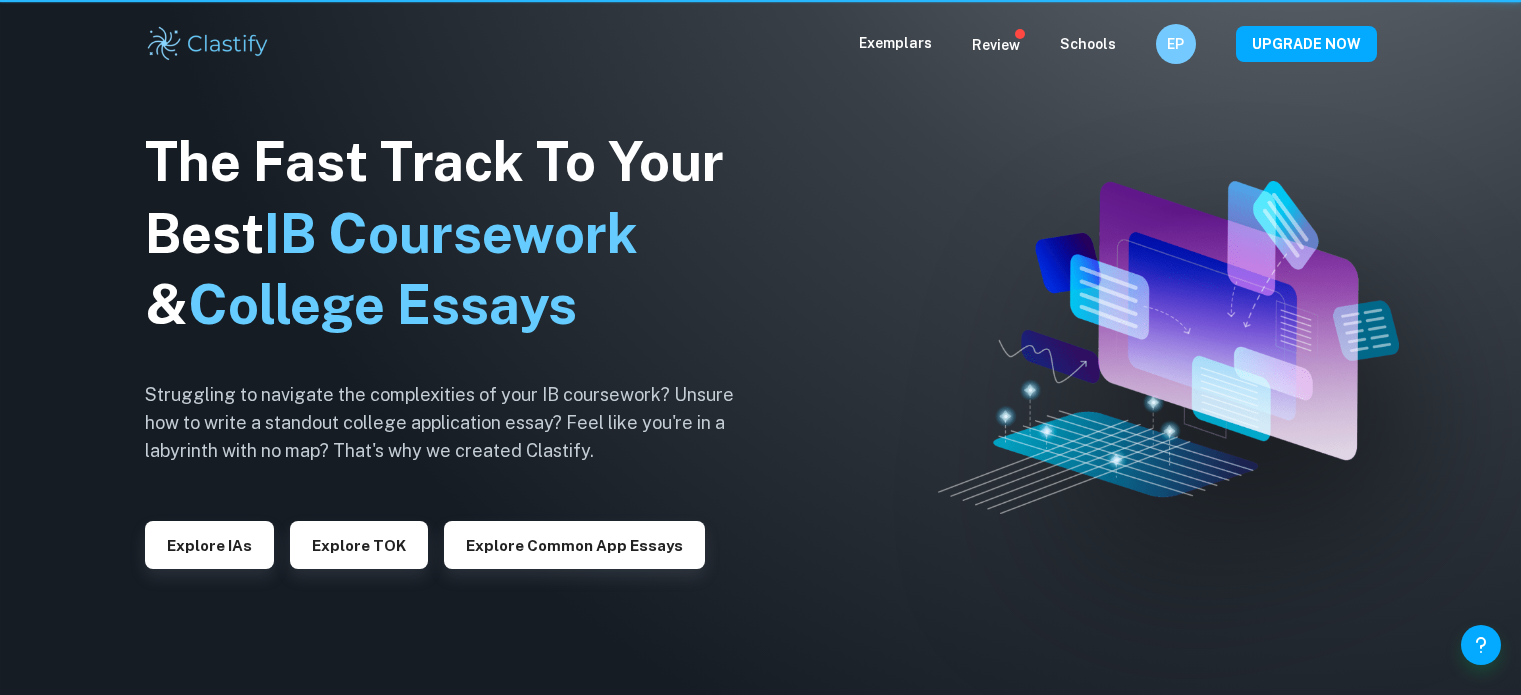 scroll, scrollTop: 0, scrollLeft: 0, axis: both 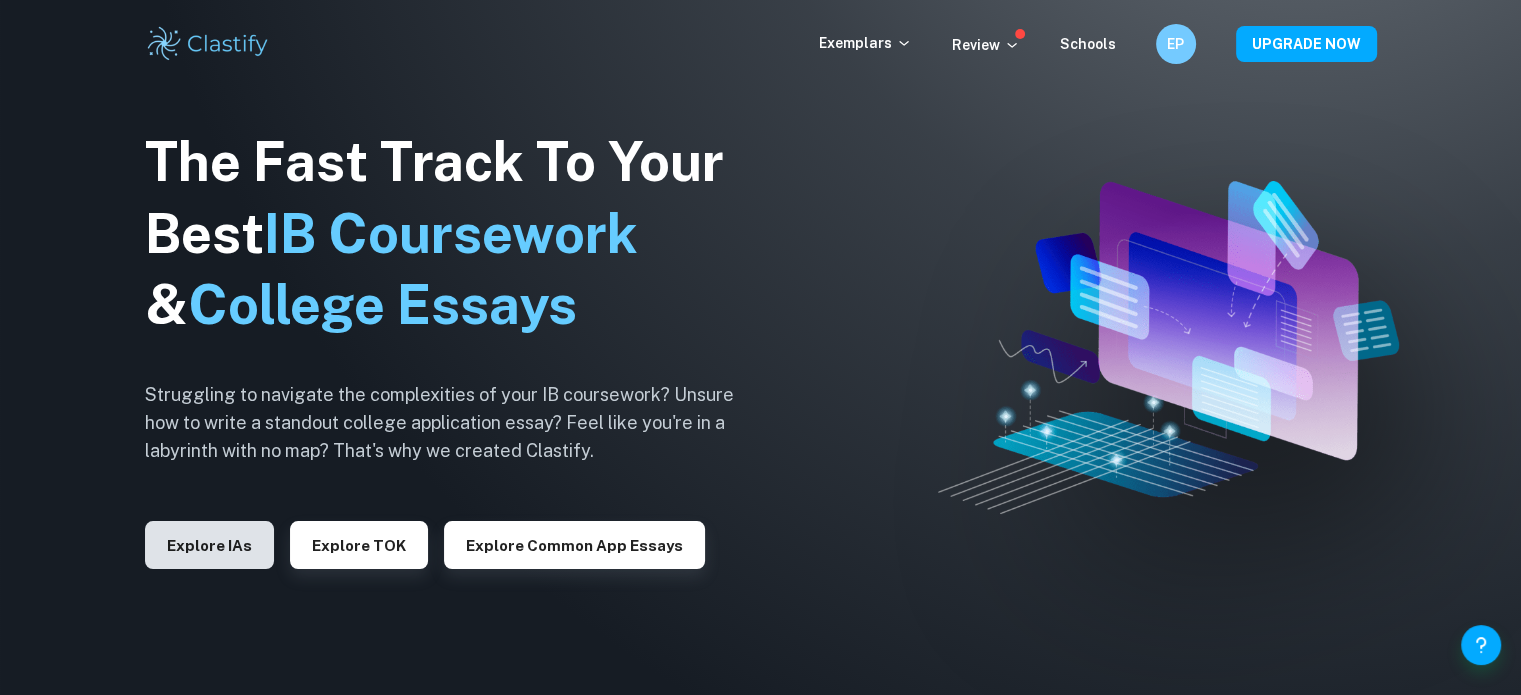 click on "Explore IAs" at bounding box center (209, 545) 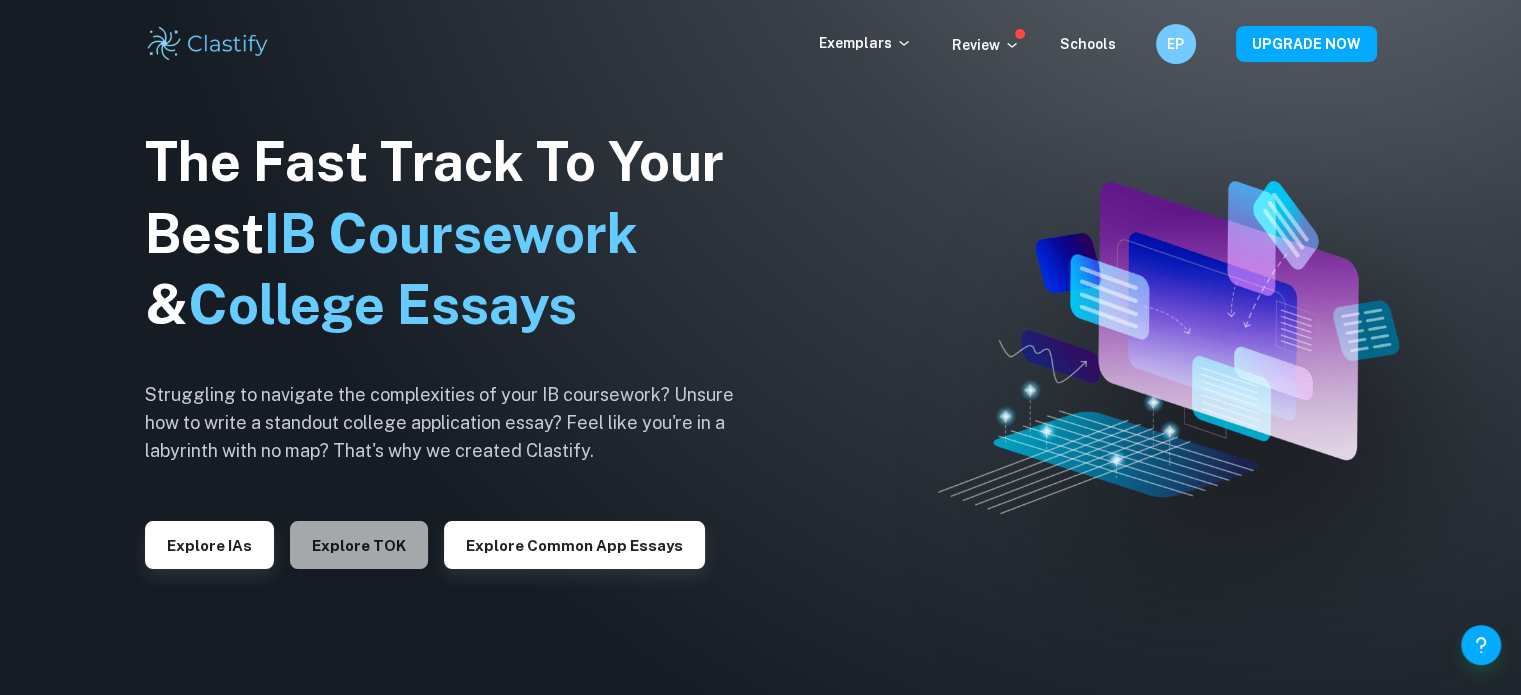 click on "Explore TOK" at bounding box center (359, 545) 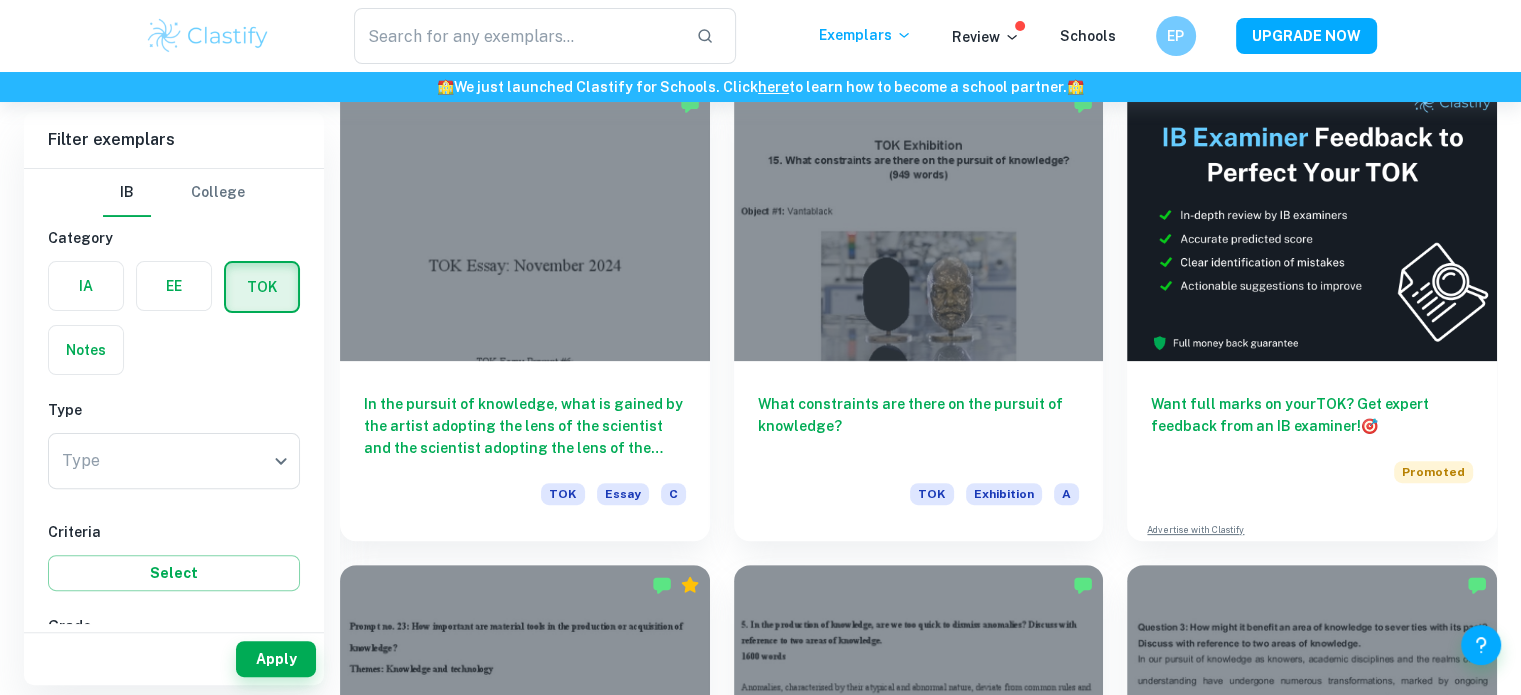 scroll, scrollTop: 500, scrollLeft: 0, axis: vertical 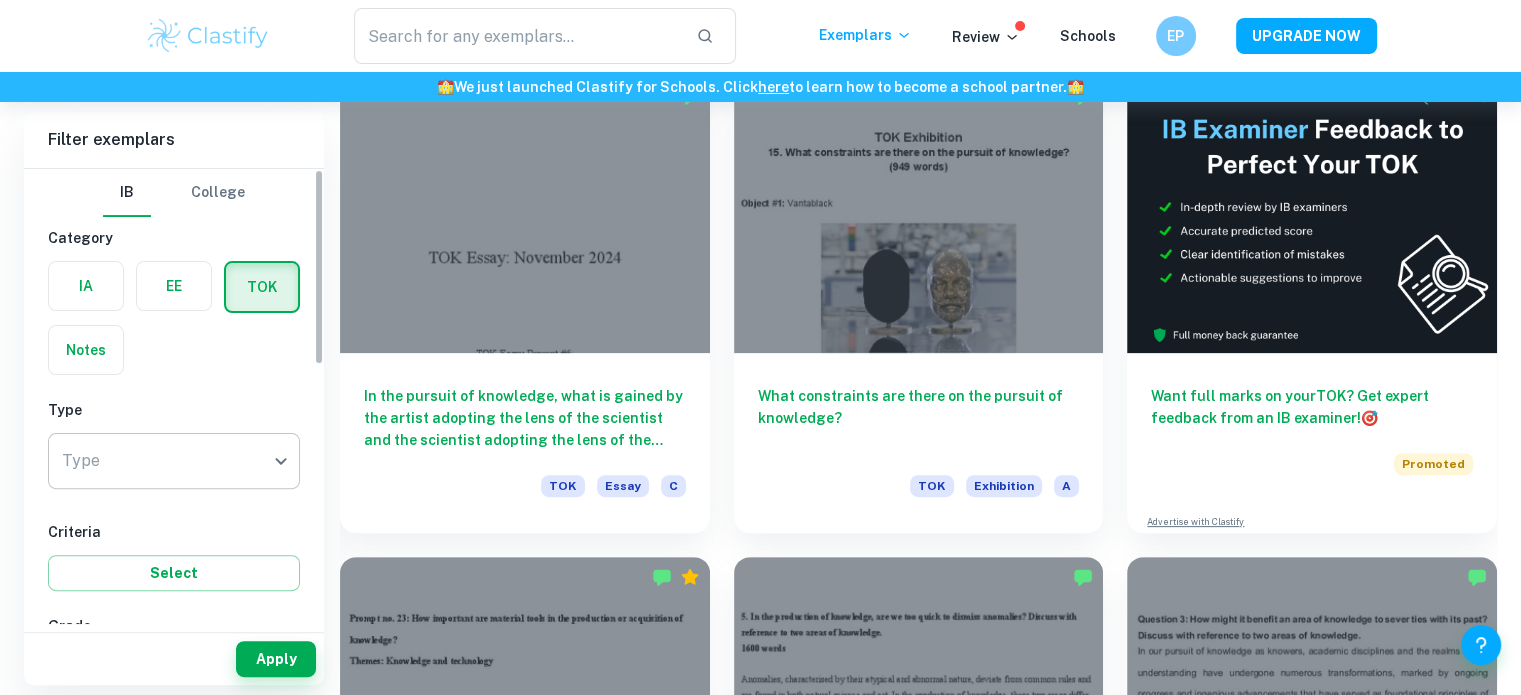 click on "We value your privacy We use cookies to enhance your browsing experience, serve personalised ads or content, and analyse our traffic. By clicking "Accept All", you consent to our use of cookies.   Cookie Policy Customise   Reject All   Accept All   Customise Consent Preferences   We use cookies to help you navigate efficiently and perform certain functions. You will find detailed information about all cookies under each consent category below. The cookies that are categorised as "Necessary" are stored on your browser as they are essential for enabling the basic functionalities of the site. ...  Show more For more information on how Google's third-party cookies operate and handle your data, see:   Google Privacy Policy Necessary Always Active Necessary cookies are required to enable the basic features of this site, such as providing secure log-in or adjusting your consent preferences. These cookies do not store any personally identifiable data. Functional Analytics Performance Advertisement Uncategorised" at bounding box center [760, -51] 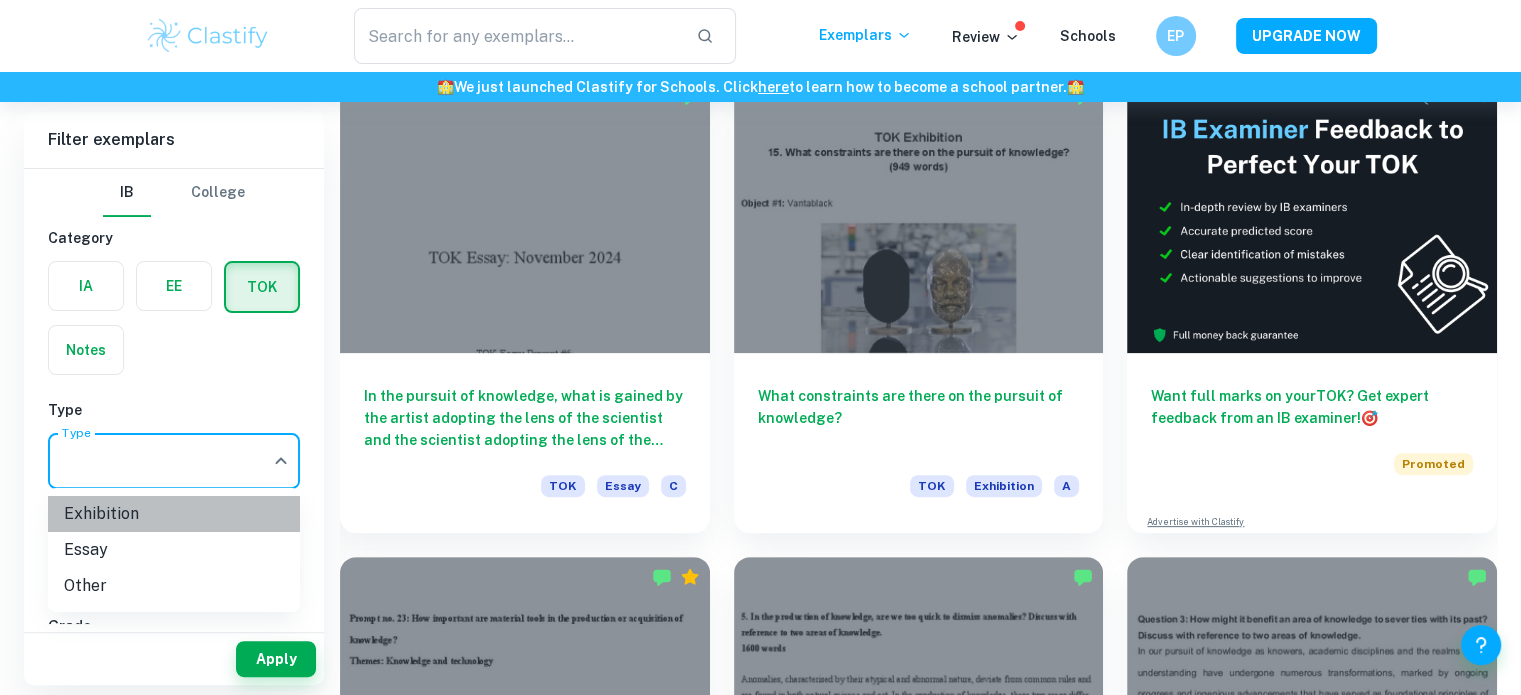 click on "Exhibition" at bounding box center [174, 514] 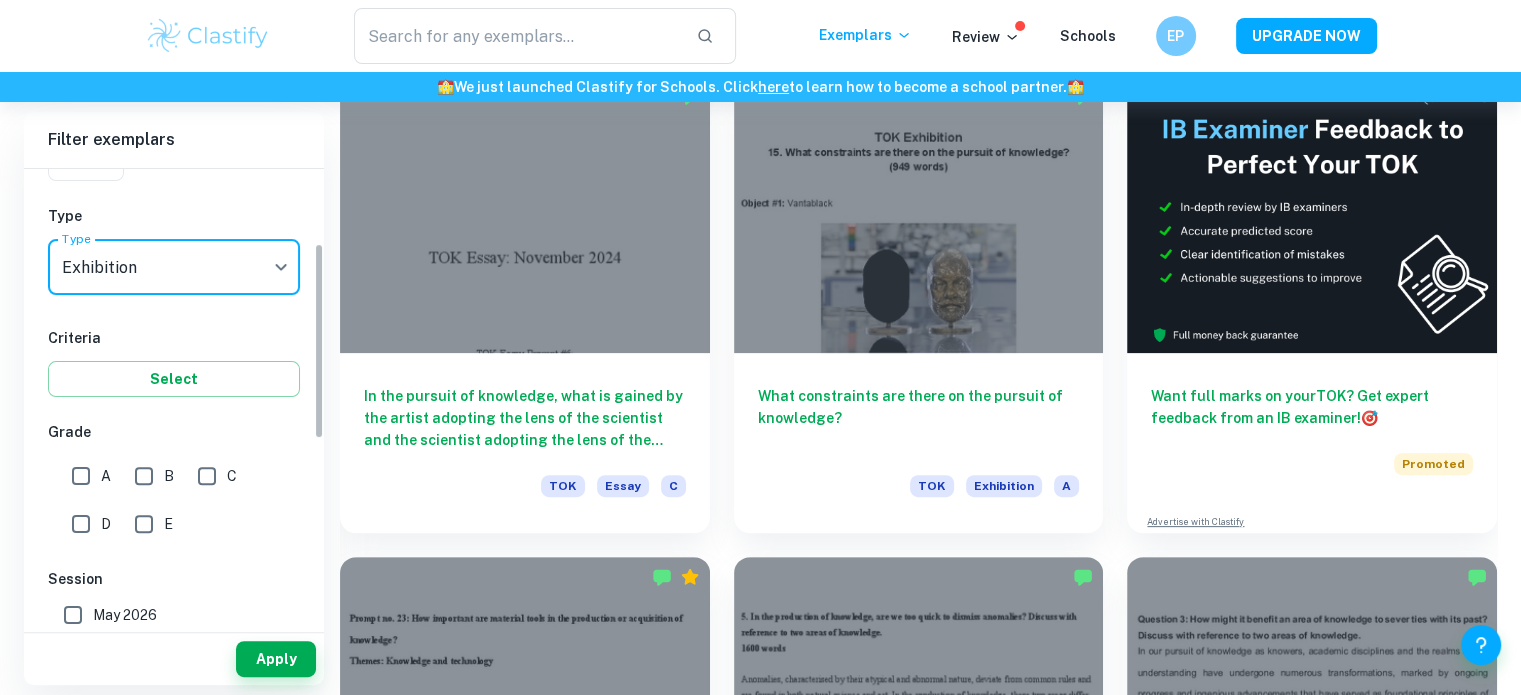 scroll, scrollTop: 200, scrollLeft: 0, axis: vertical 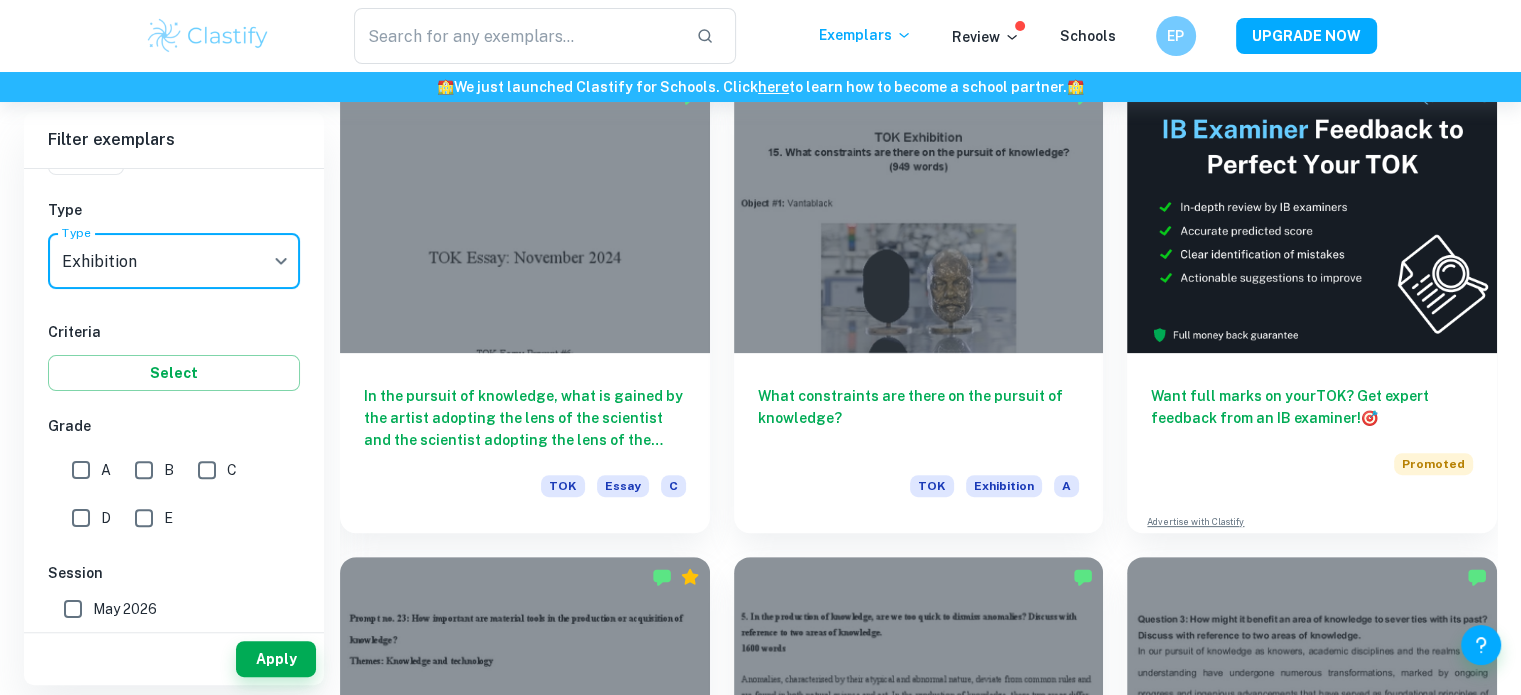 click on "A" at bounding box center [81, 470] 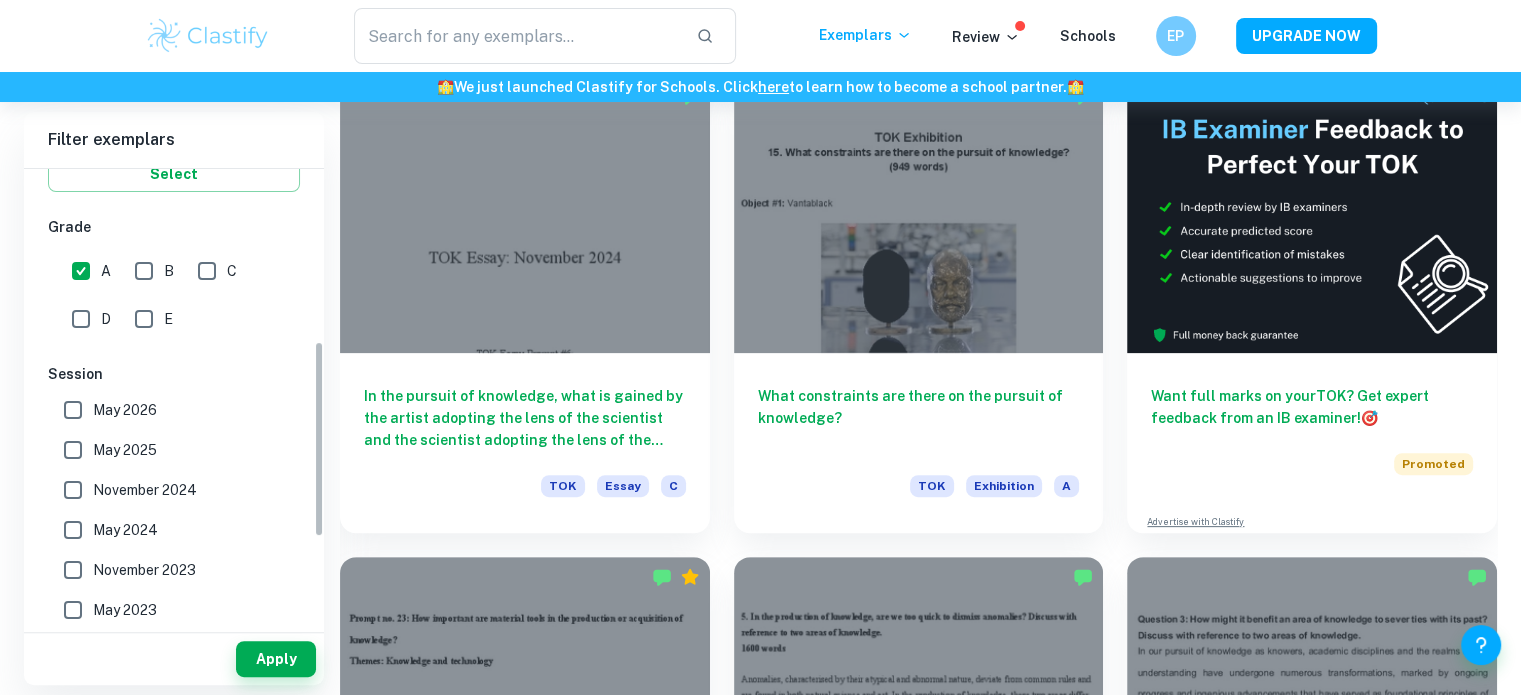 scroll, scrollTop: 400, scrollLeft: 0, axis: vertical 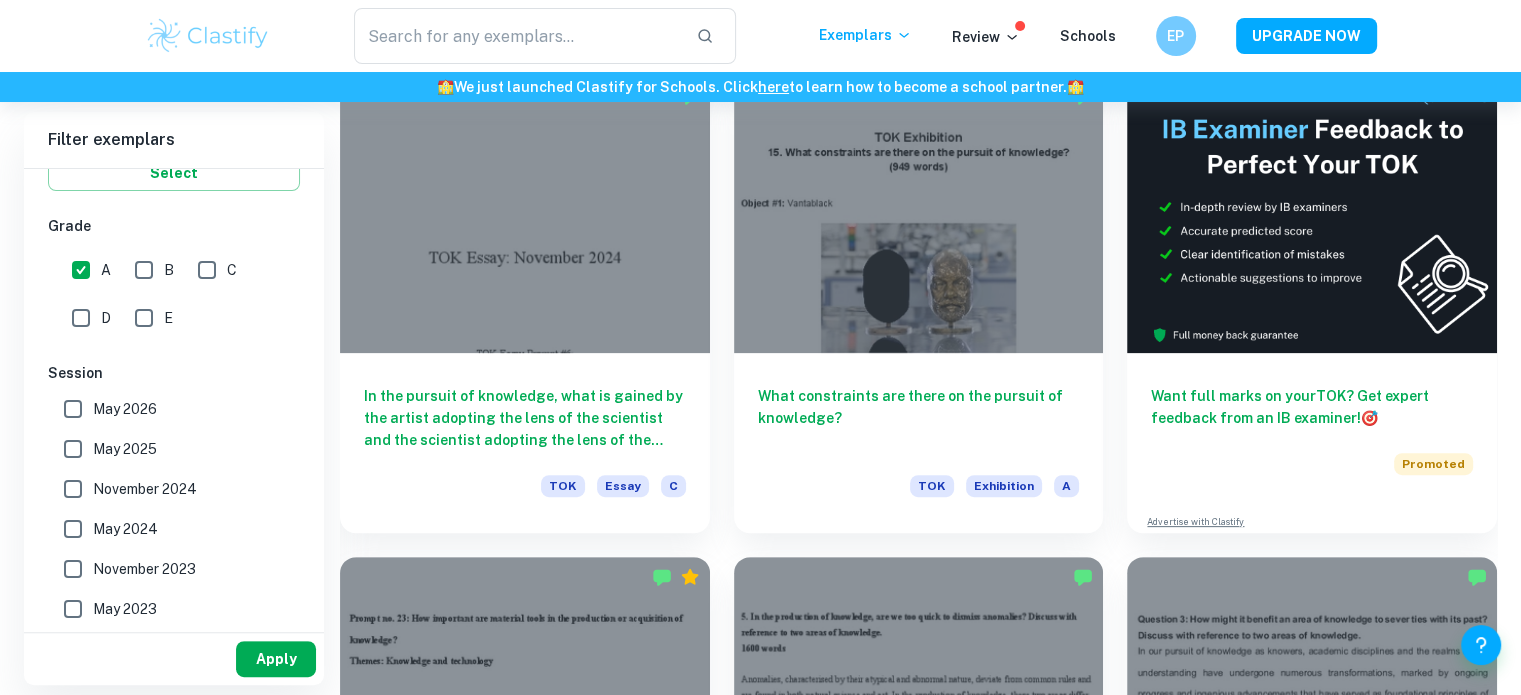click on "Apply" at bounding box center [276, 659] 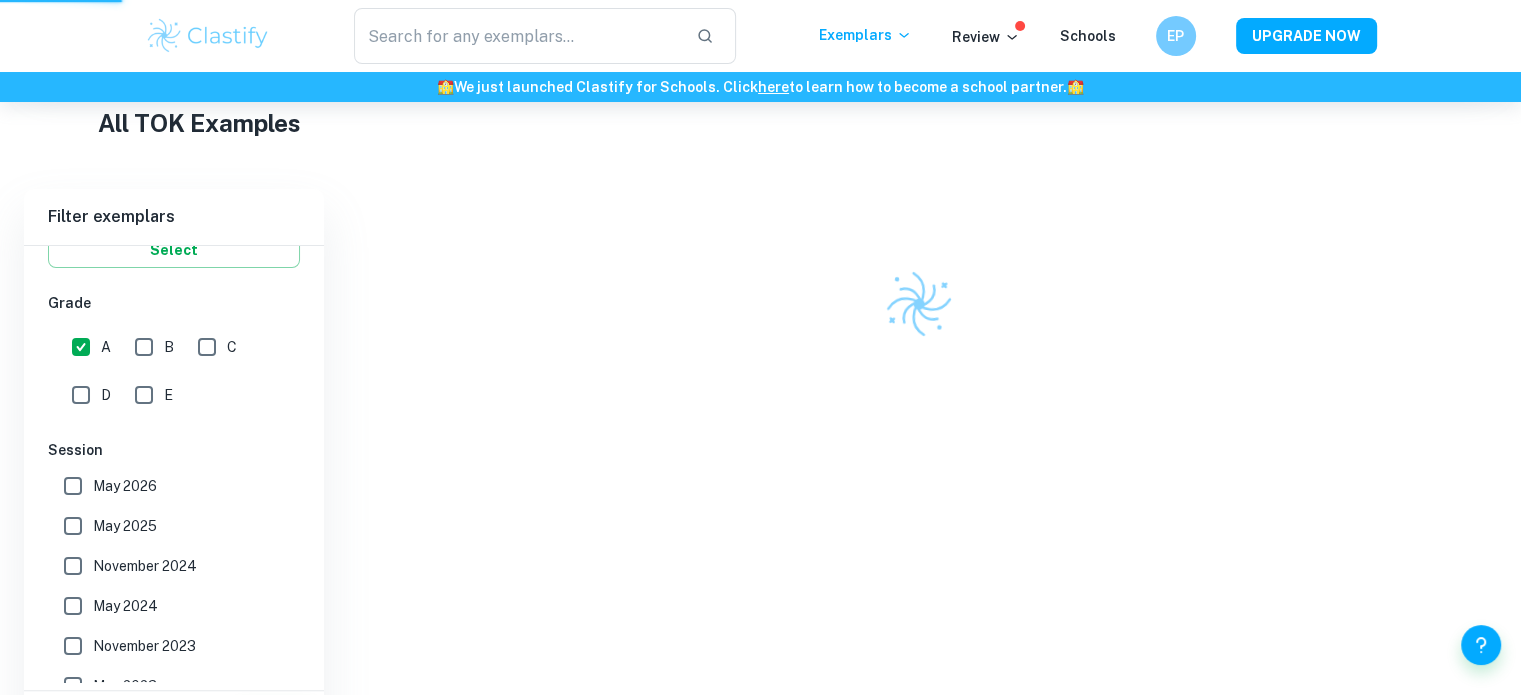 scroll, scrollTop: 320, scrollLeft: 0, axis: vertical 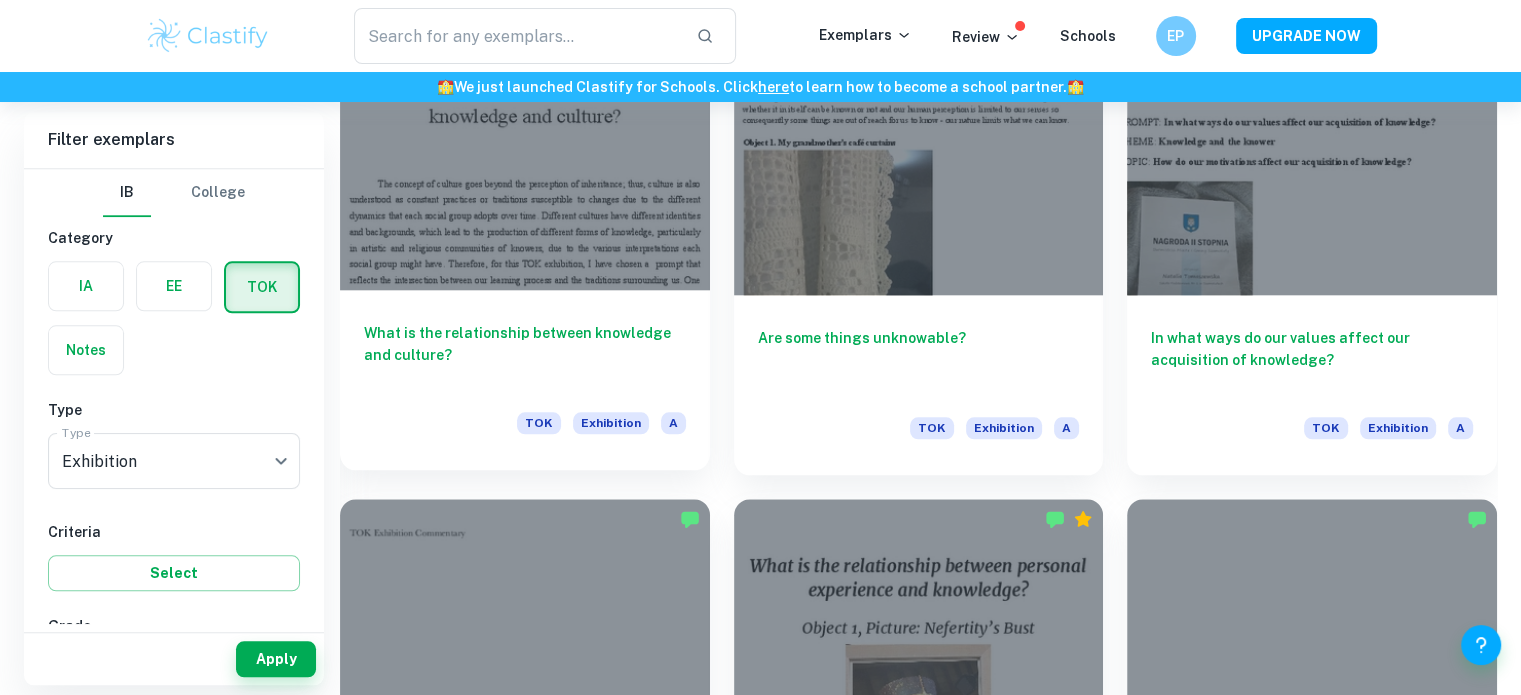 click on "What is the relationship between knowledge and culture? TOK Exhibition A" at bounding box center [525, 380] 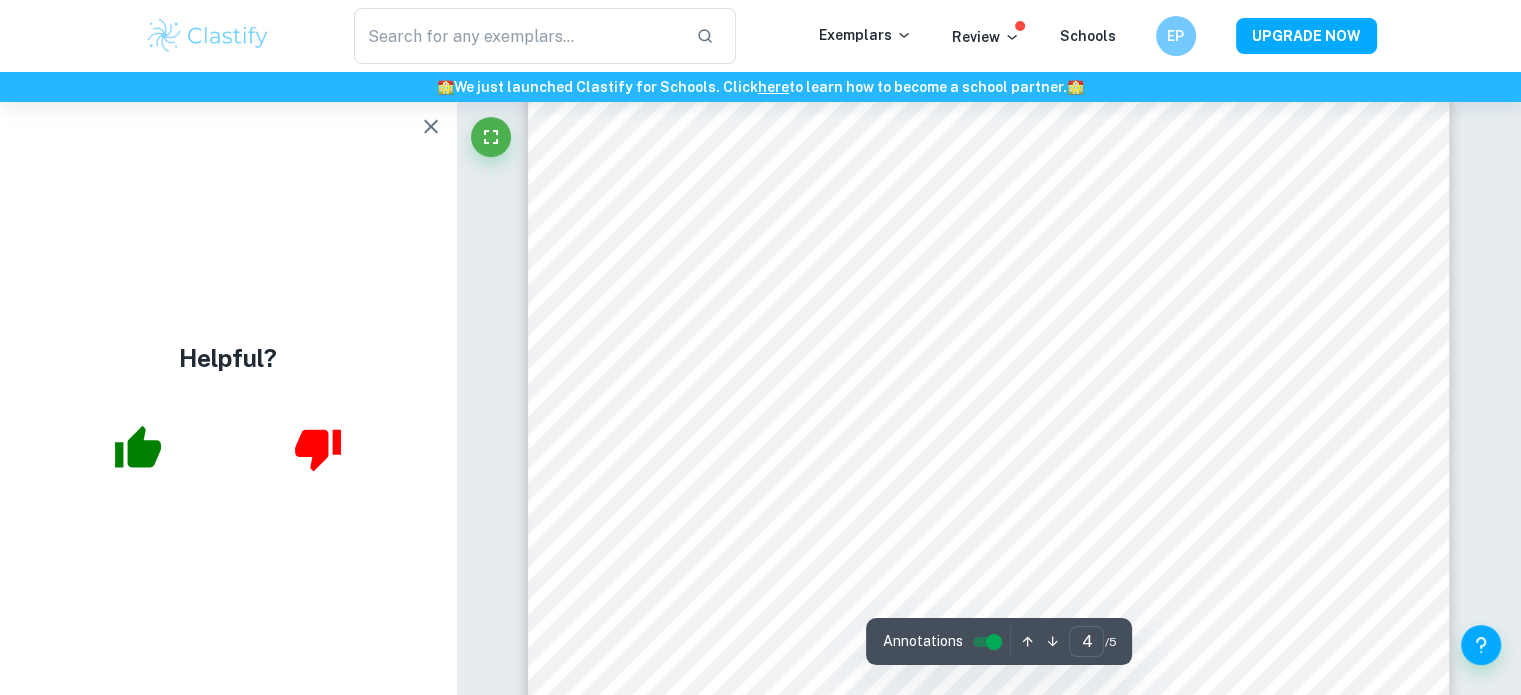 scroll, scrollTop: 4400, scrollLeft: 0, axis: vertical 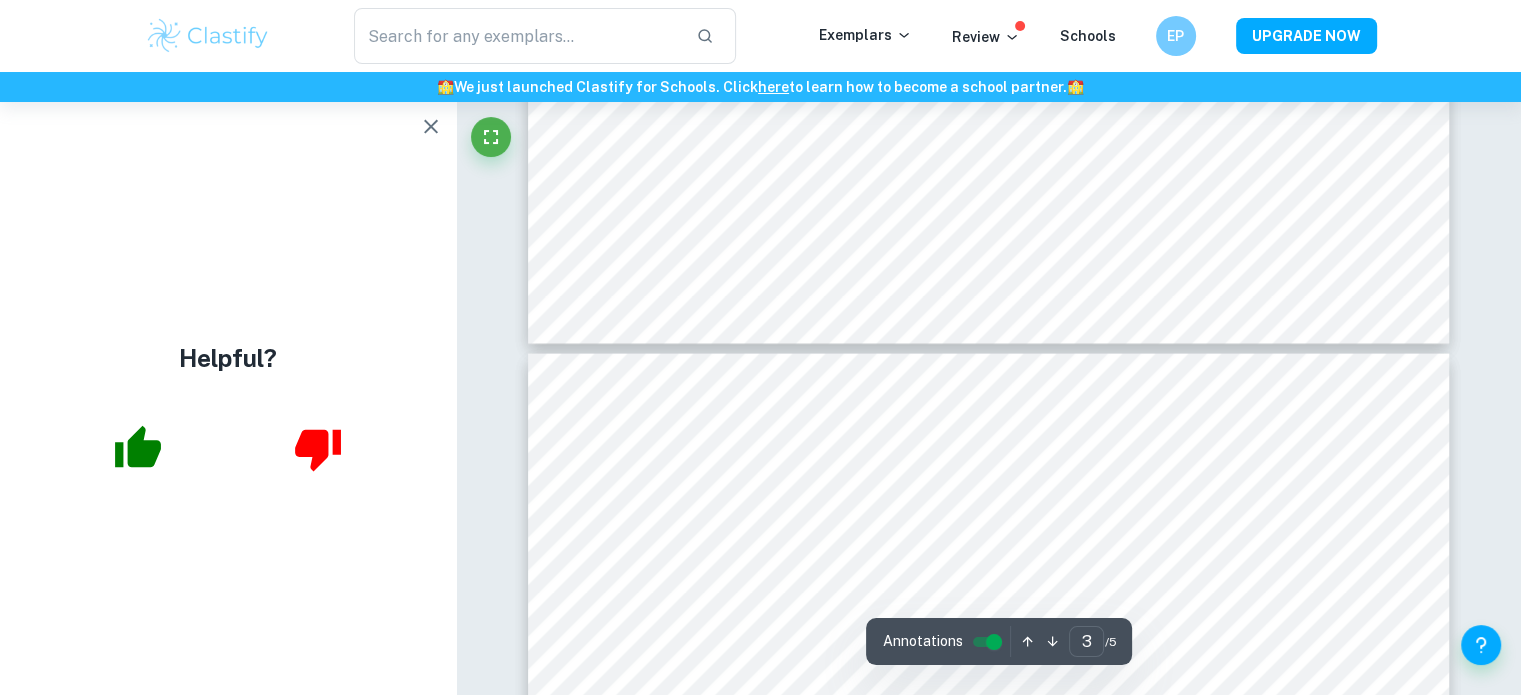 type on "4" 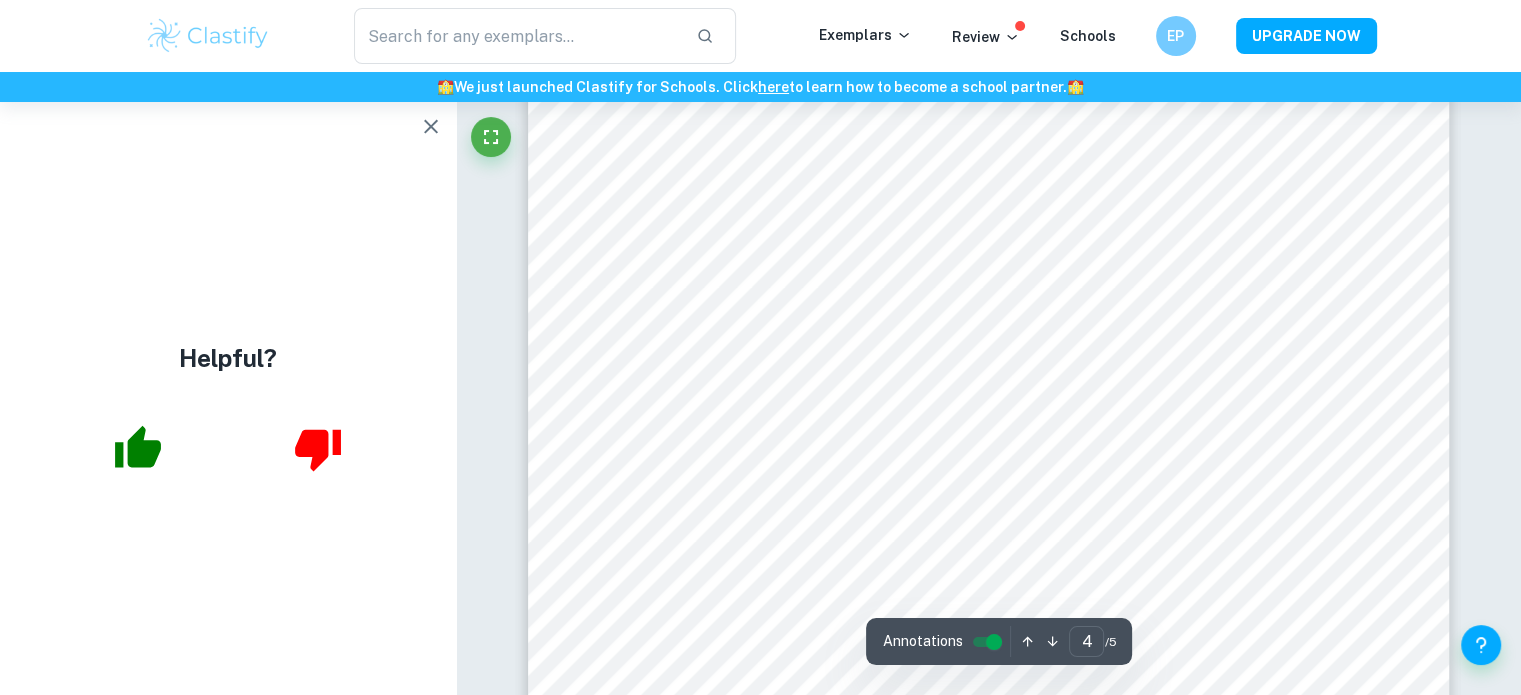 scroll, scrollTop: 4200, scrollLeft: 0, axis: vertical 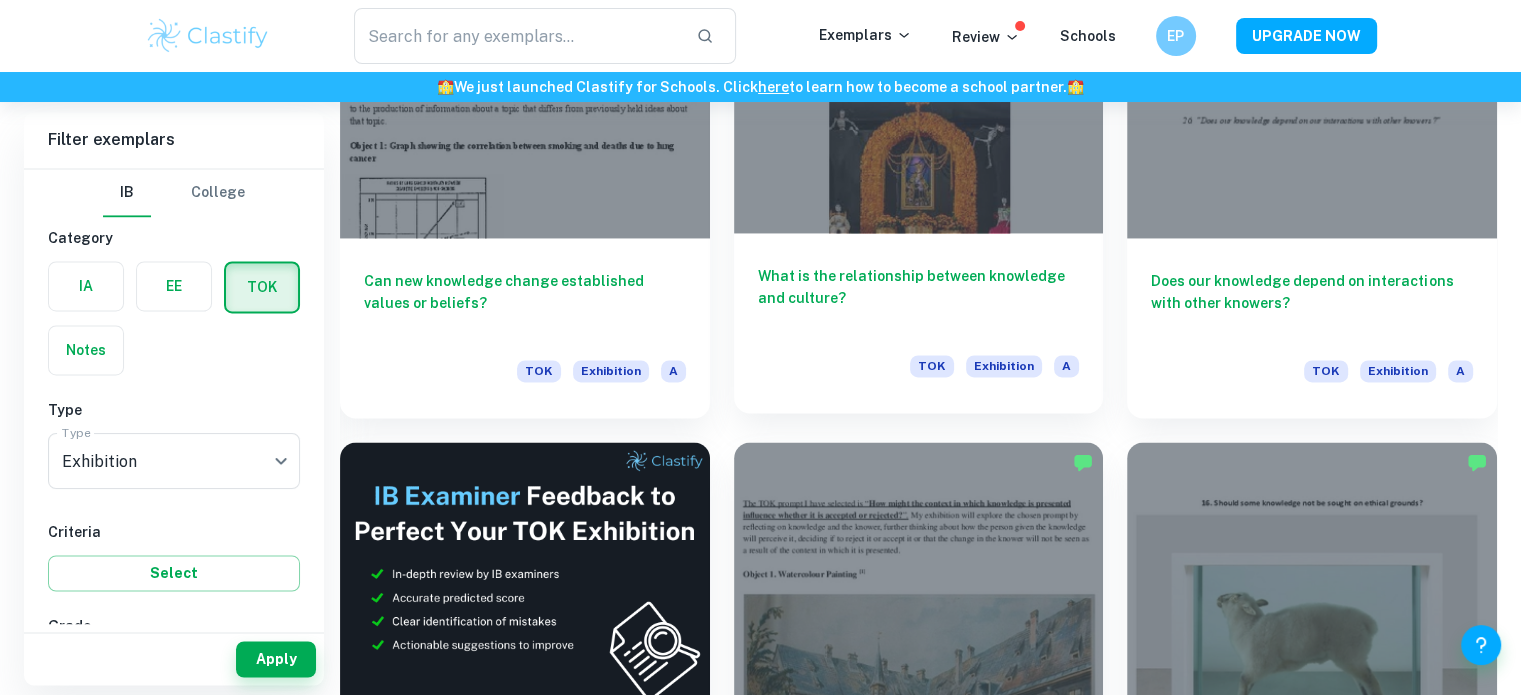 click on "What is the relationship between knowledge and culture?" at bounding box center (919, 298) 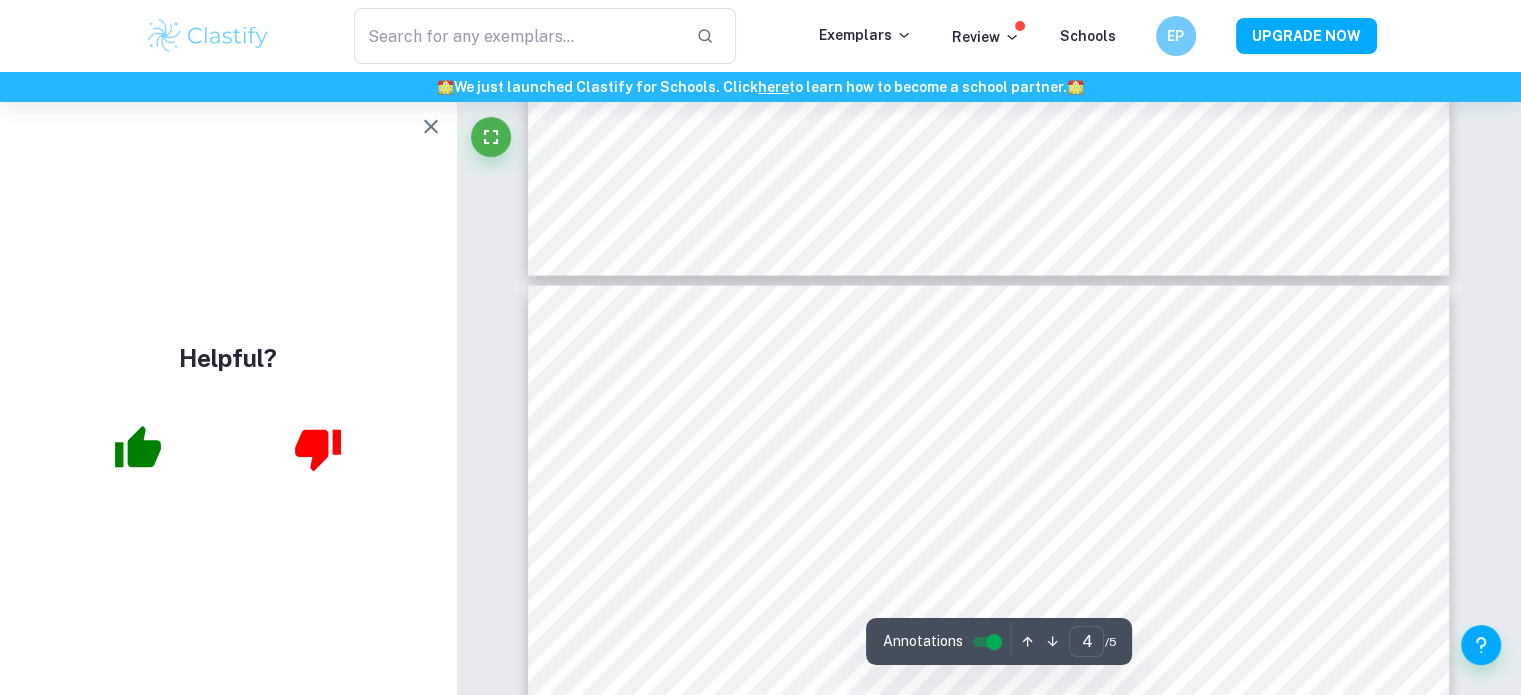 scroll, scrollTop: 4100, scrollLeft: 0, axis: vertical 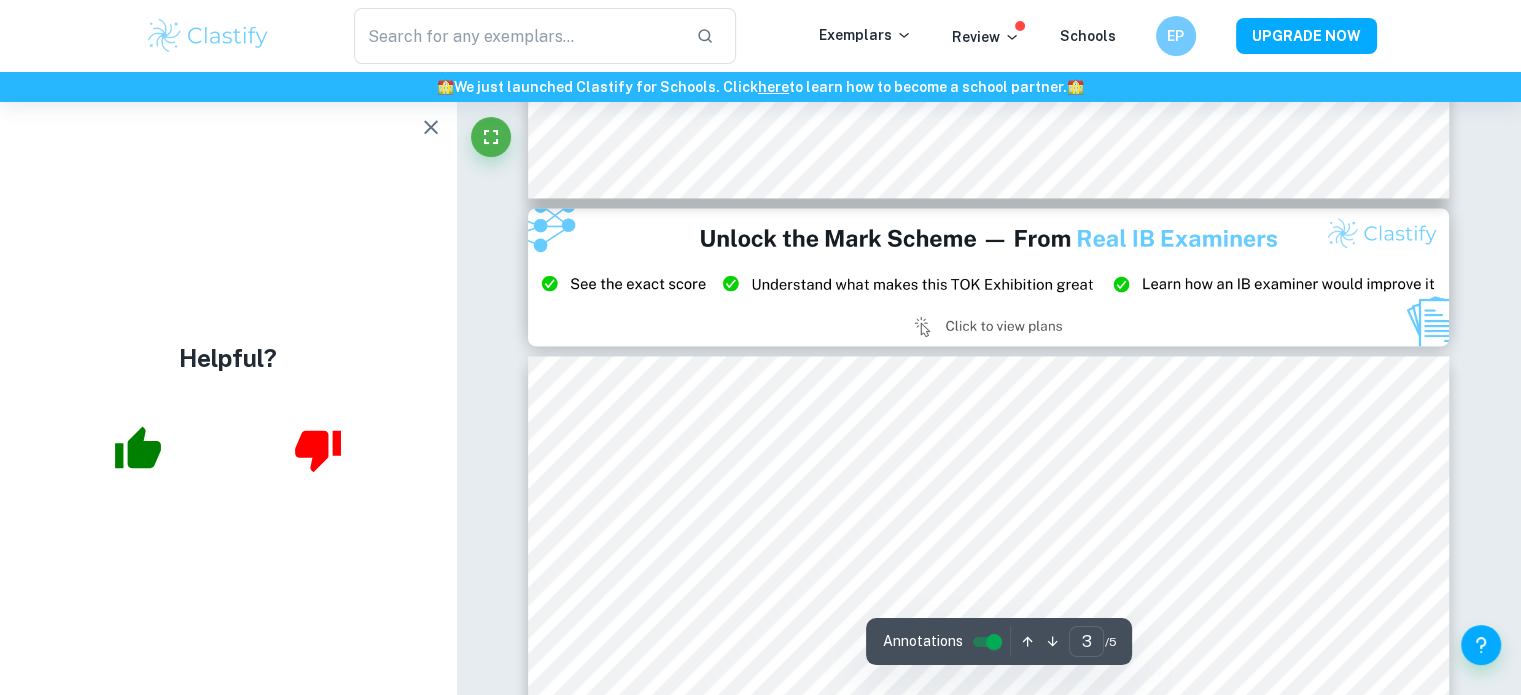 type on "2" 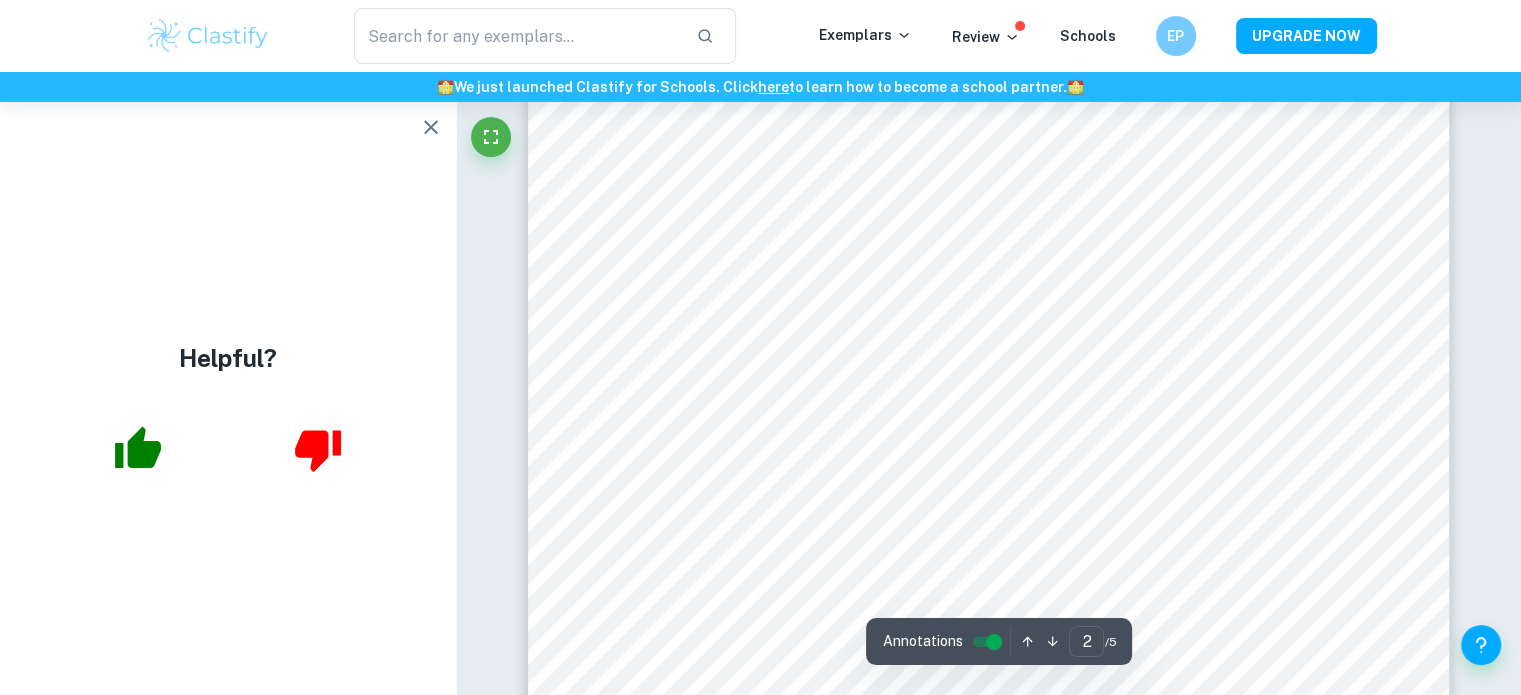 scroll, scrollTop: 2100, scrollLeft: 0, axis: vertical 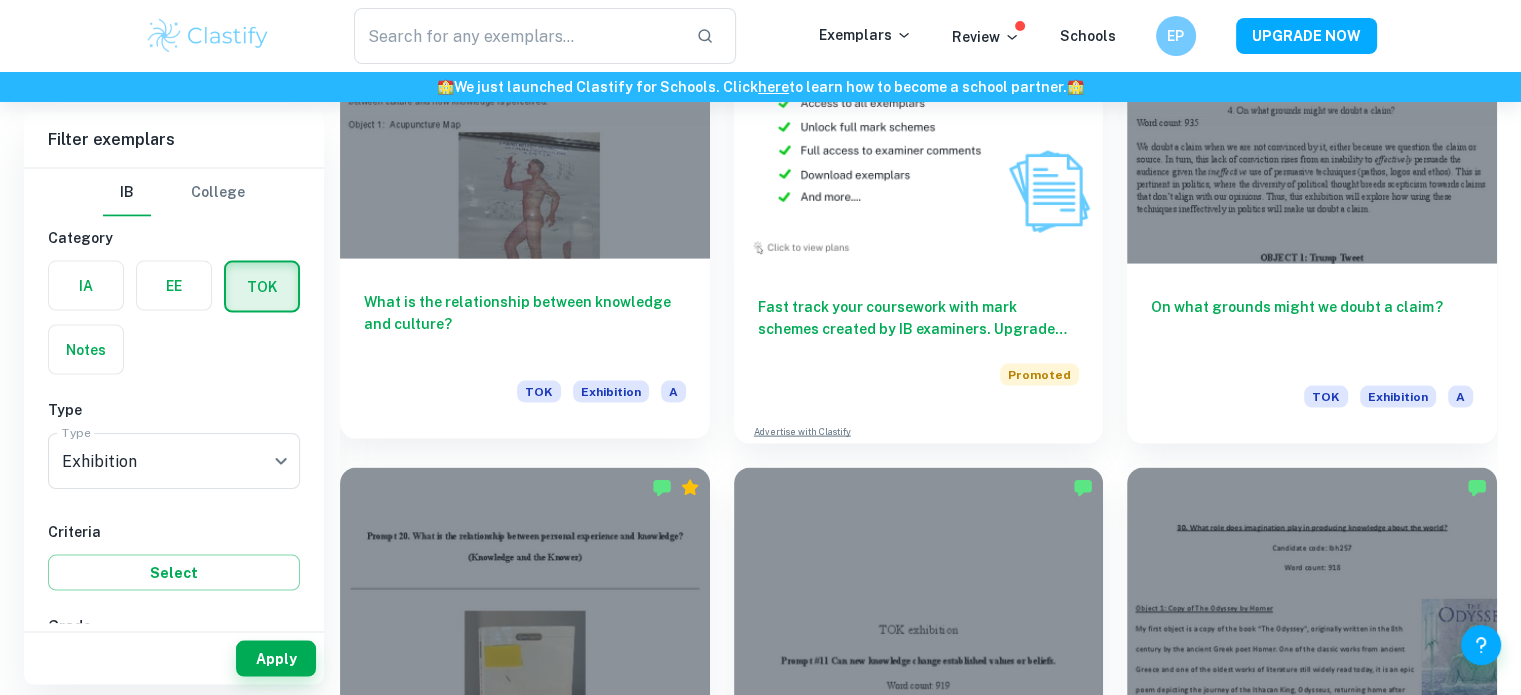 click on "What is the relationship between knowledge and culture?" at bounding box center (525, 324) 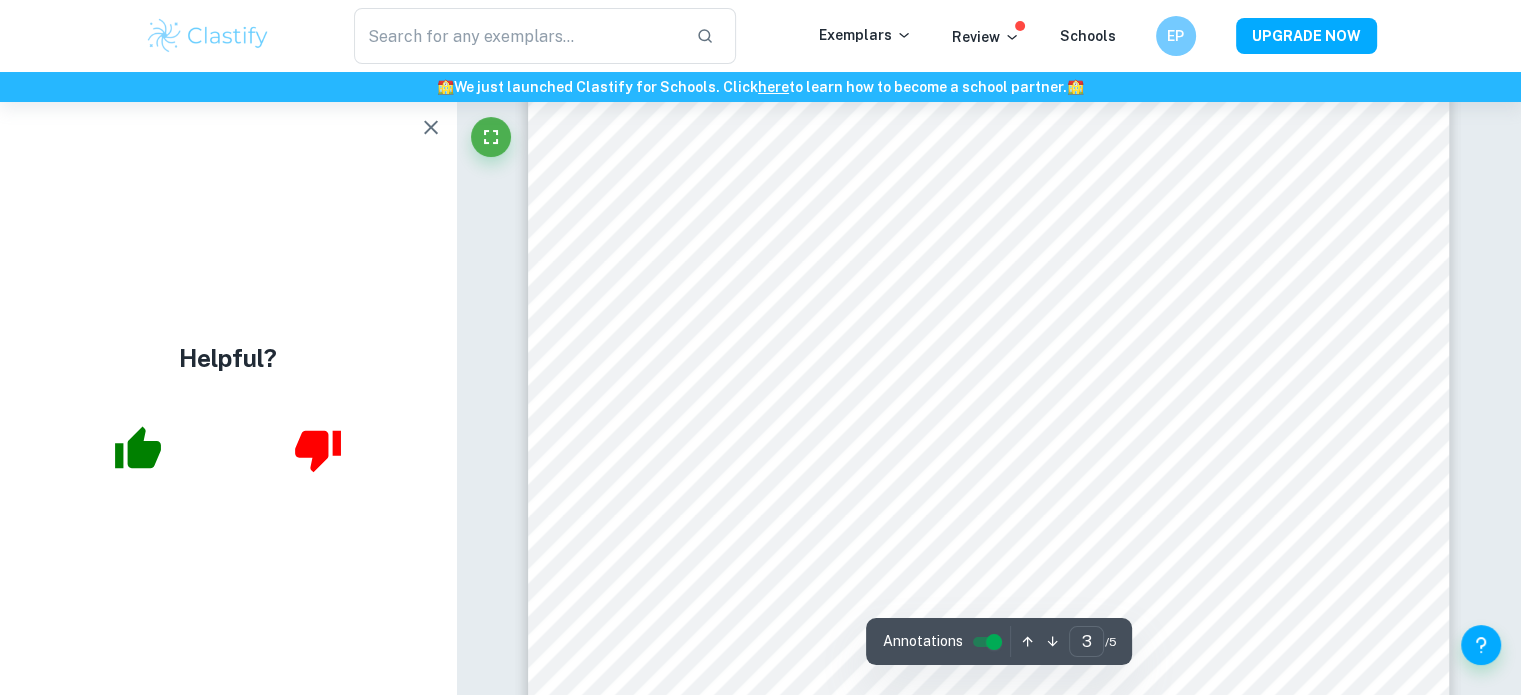 scroll, scrollTop: 2800, scrollLeft: 0, axis: vertical 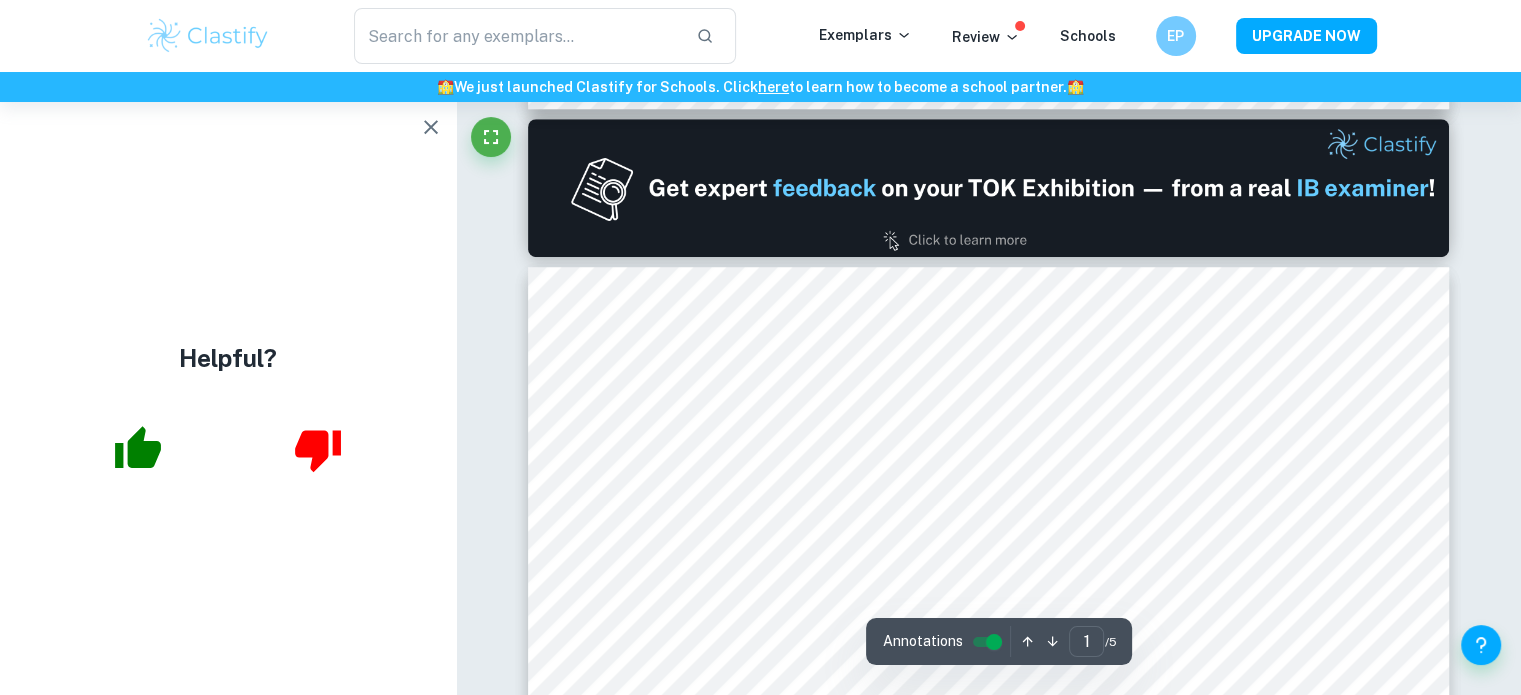 type on "2" 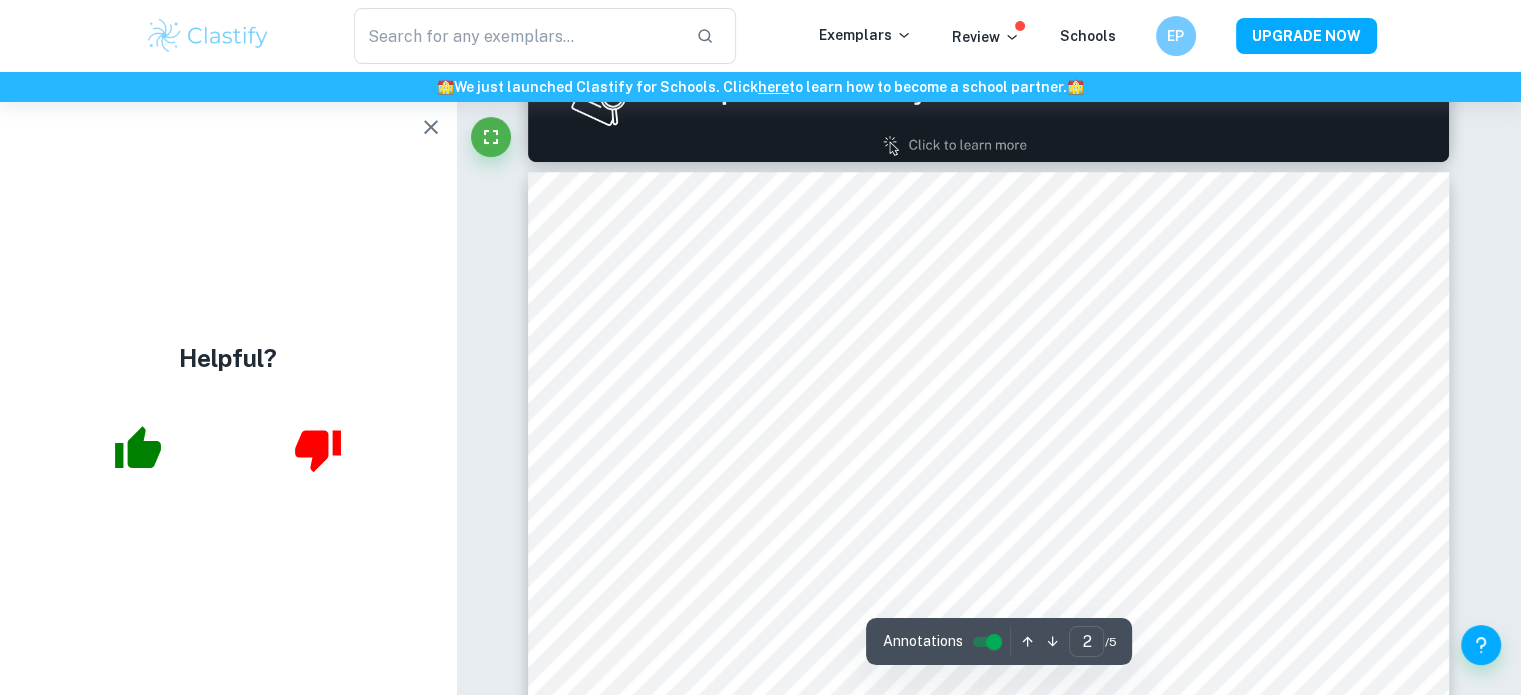 scroll, scrollTop: 1400, scrollLeft: 0, axis: vertical 